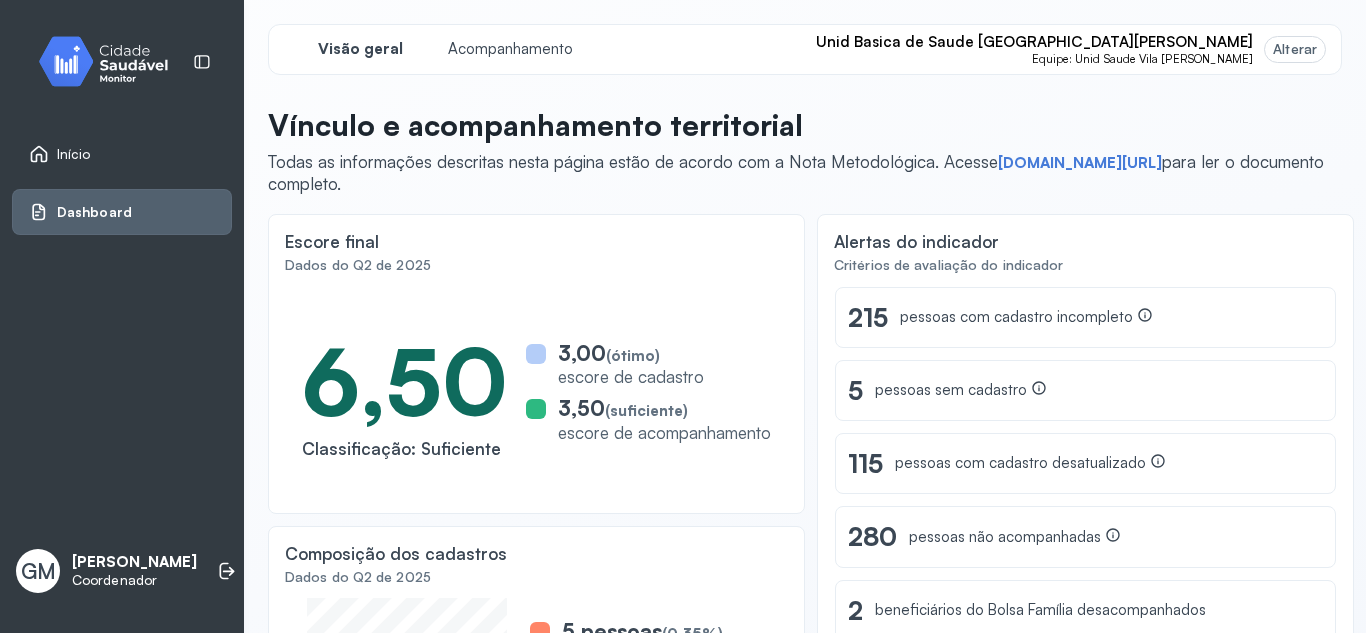 scroll, scrollTop: 0, scrollLeft: 0, axis: both 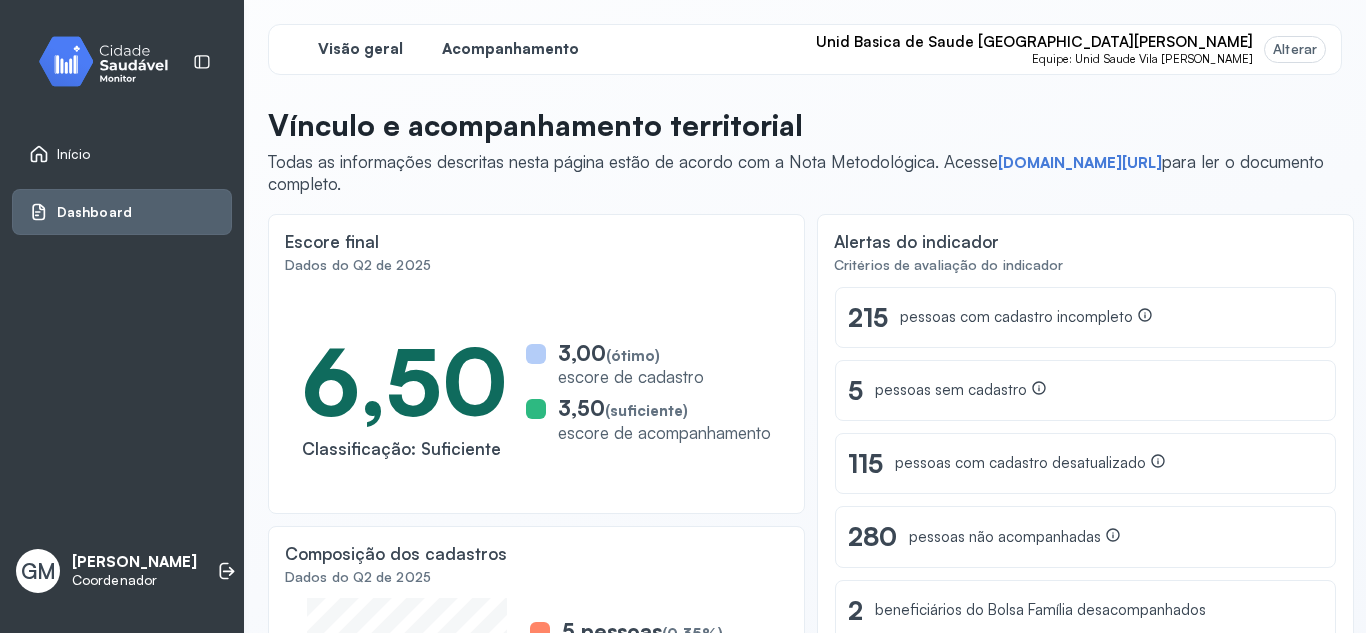 click on "Acompanhamento" at bounding box center (510, 49) 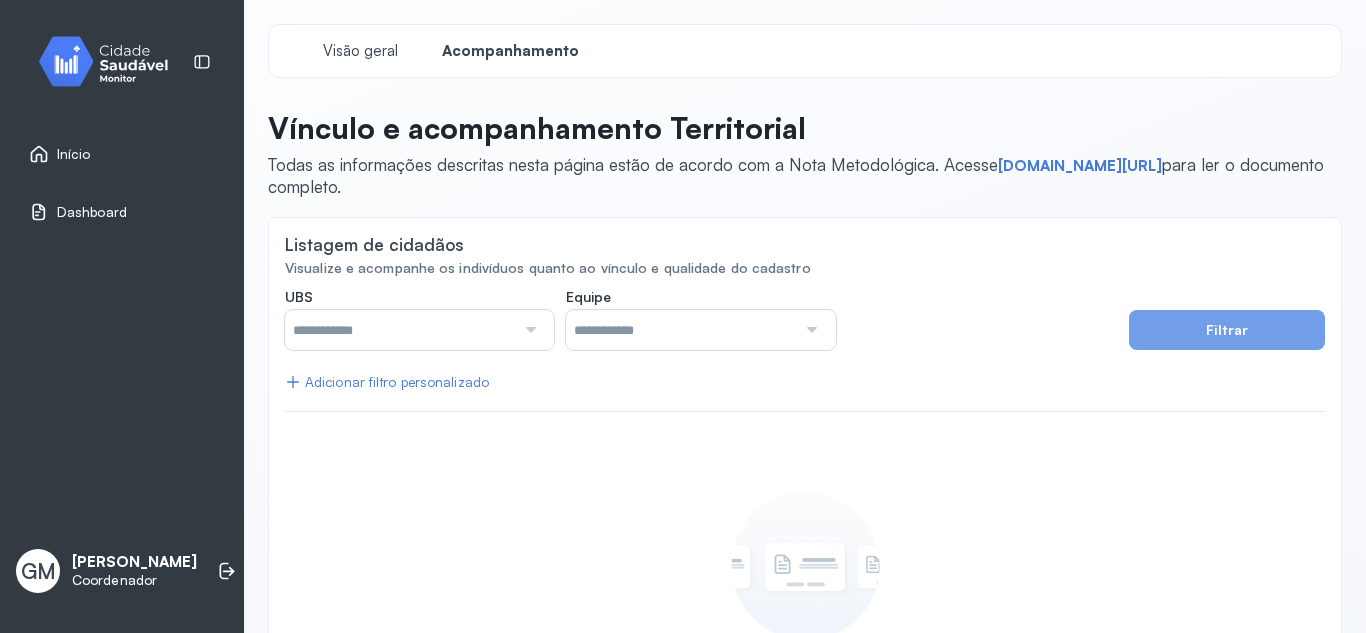 click at bounding box center [528, 330] 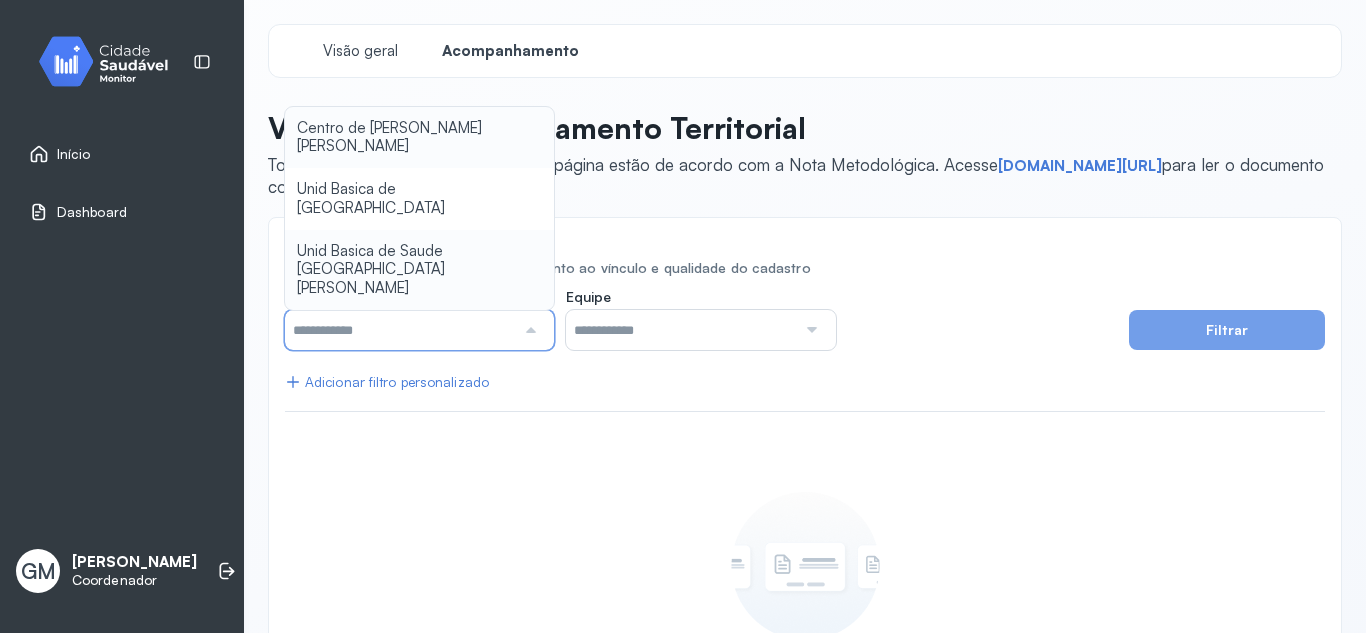 type on "**********" 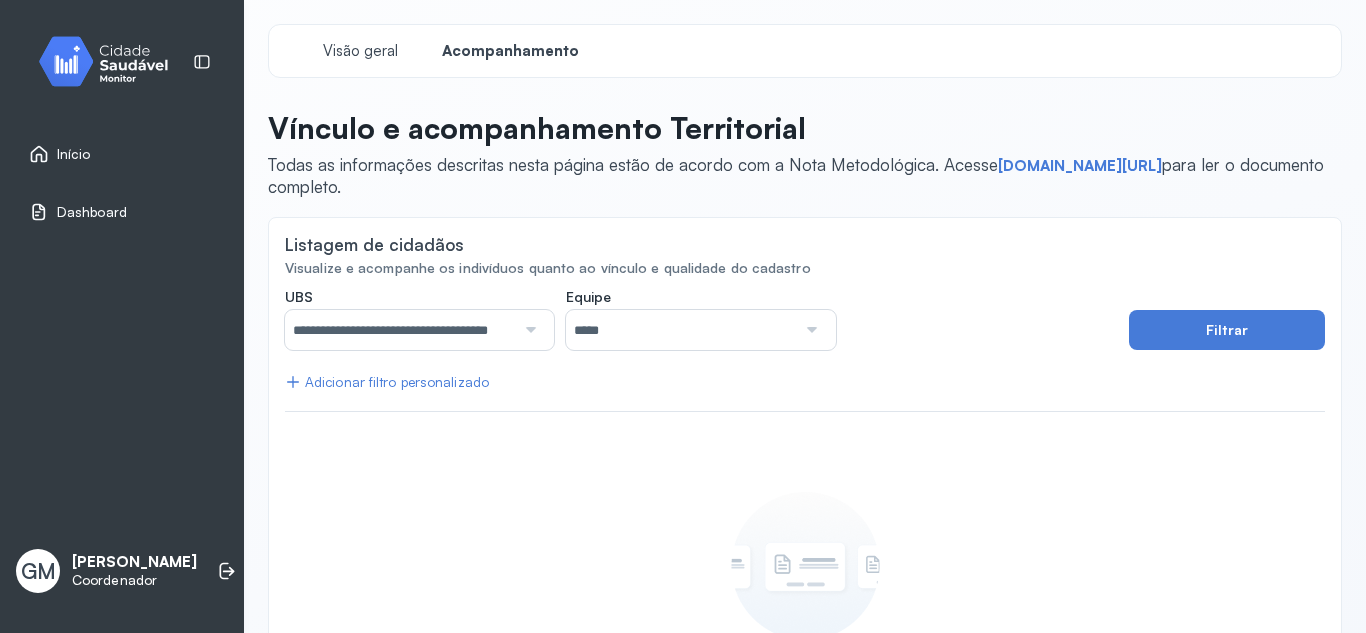 click on "**********" at bounding box center (805, 513) 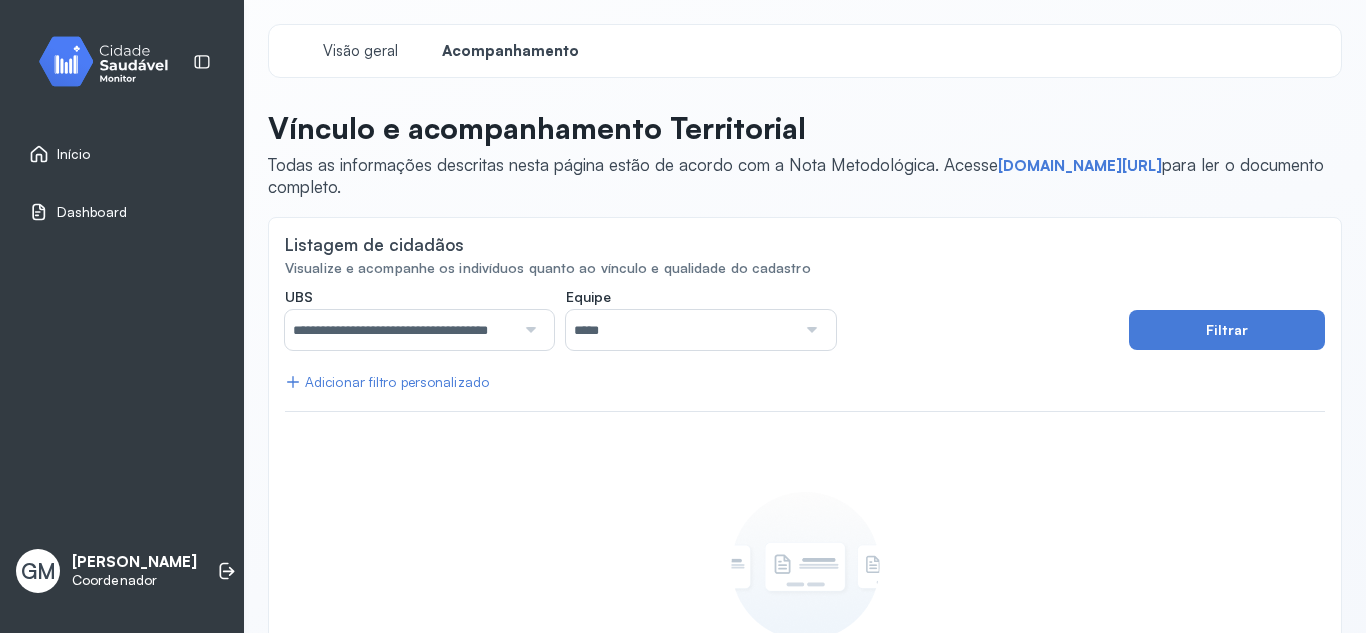 click at bounding box center (809, 330) 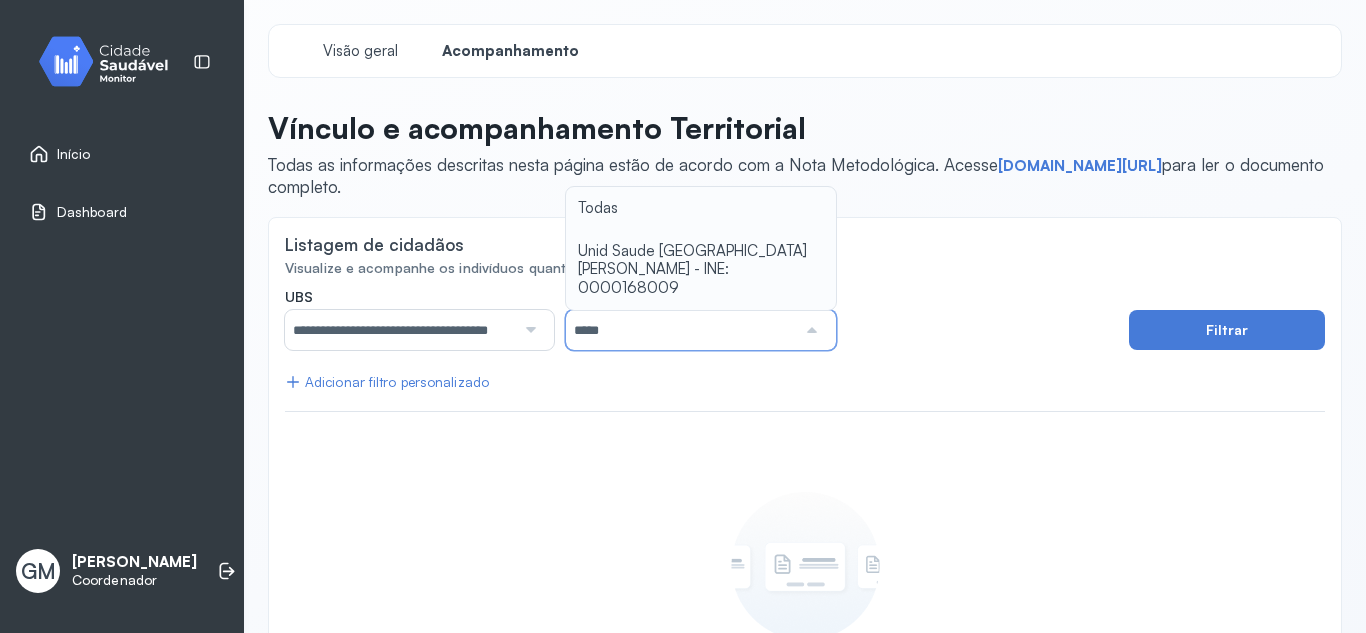 type on "**********" 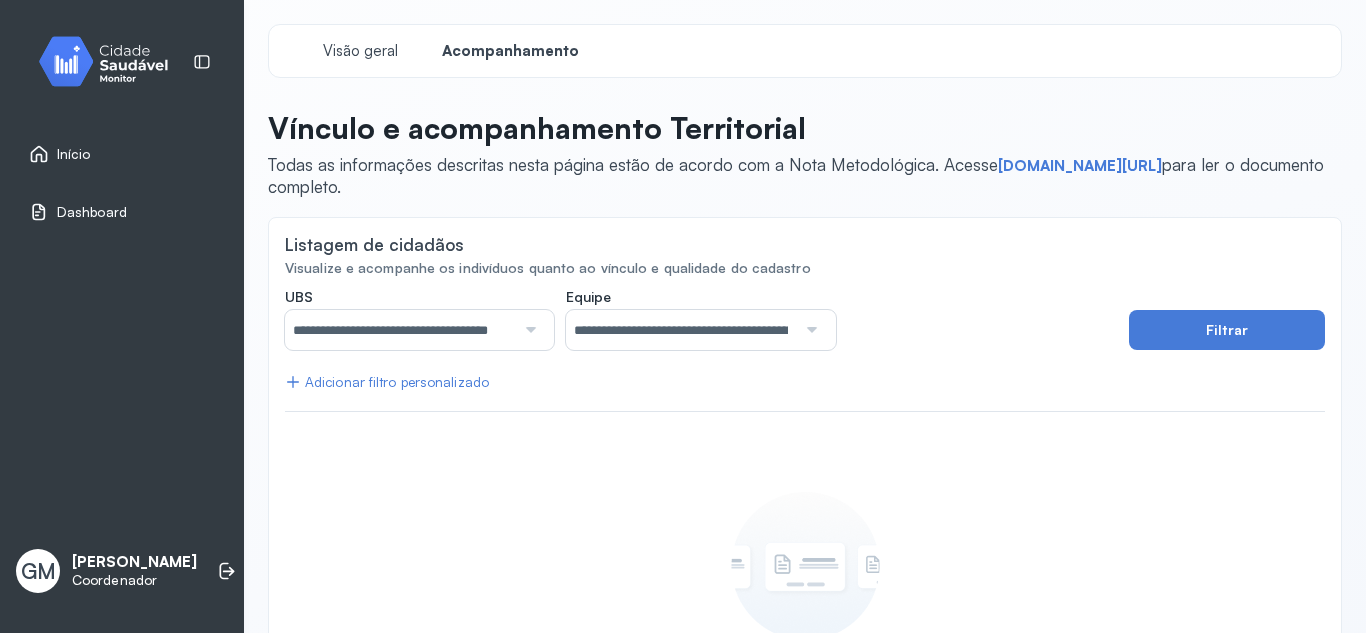 click on "**********" at bounding box center [700, 319] 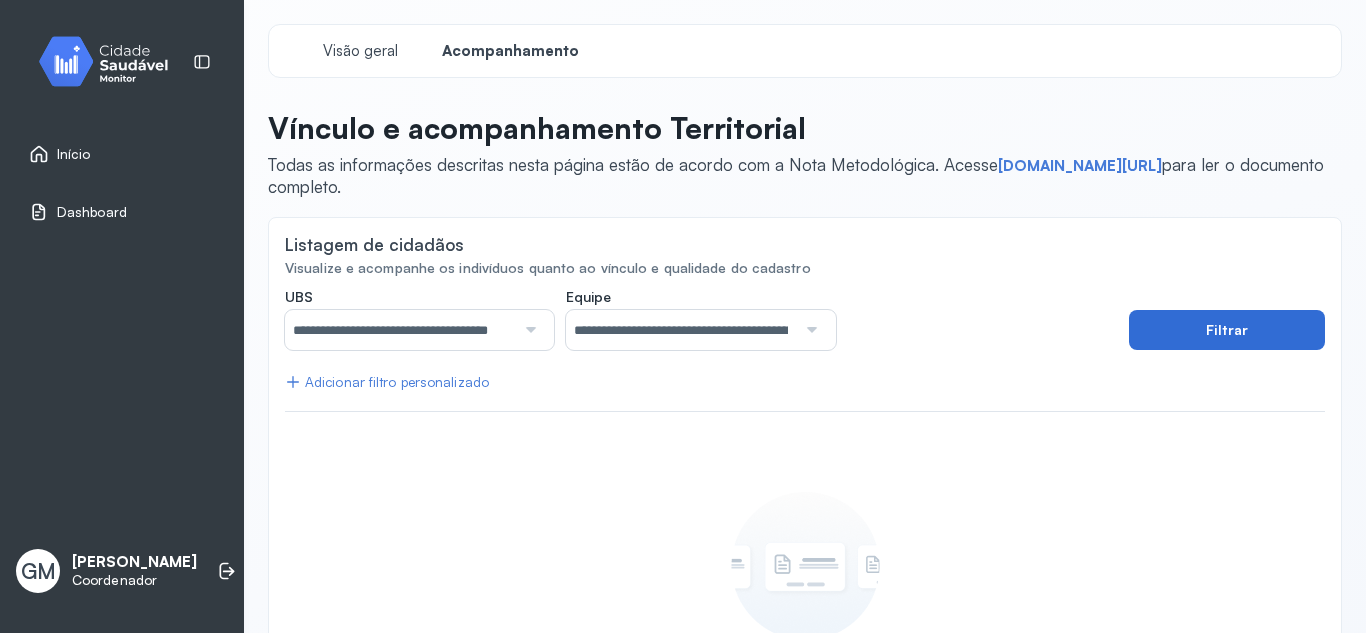 click on "Filtrar" at bounding box center [1227, 330] 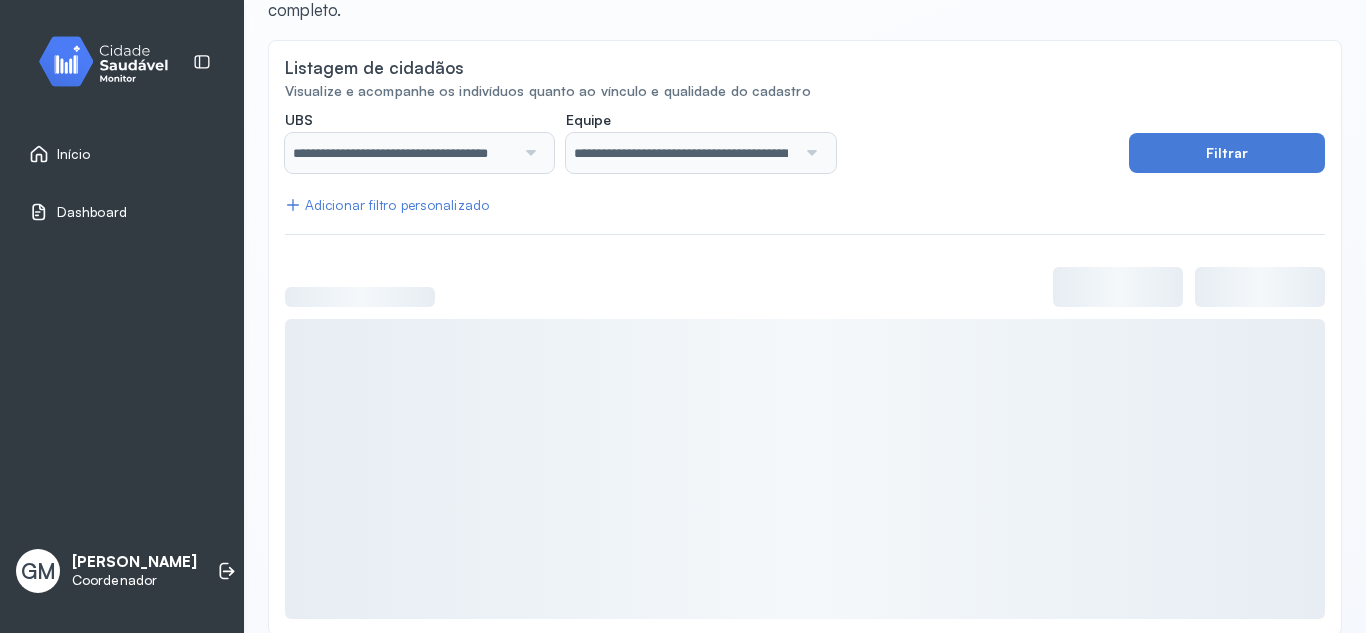 scroll, scrollTop: 204, scrollLeft: 0, axis: vertical 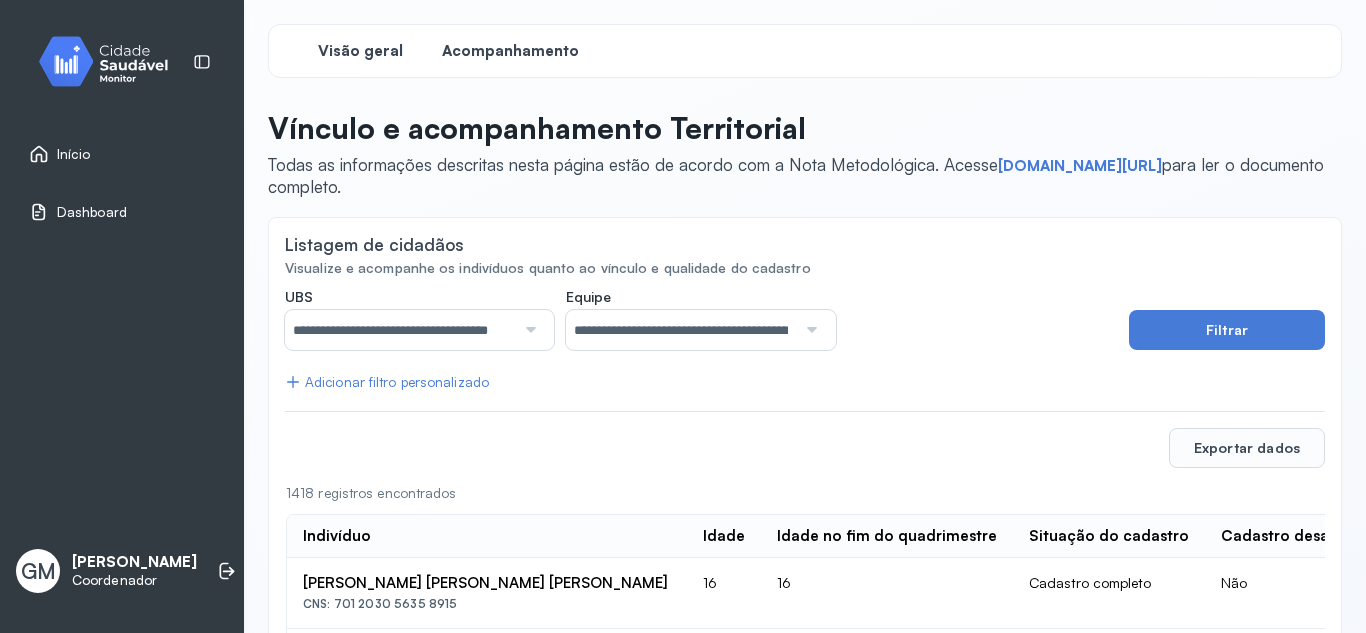 click on "Visão geral" at bounding box center [360, 51] 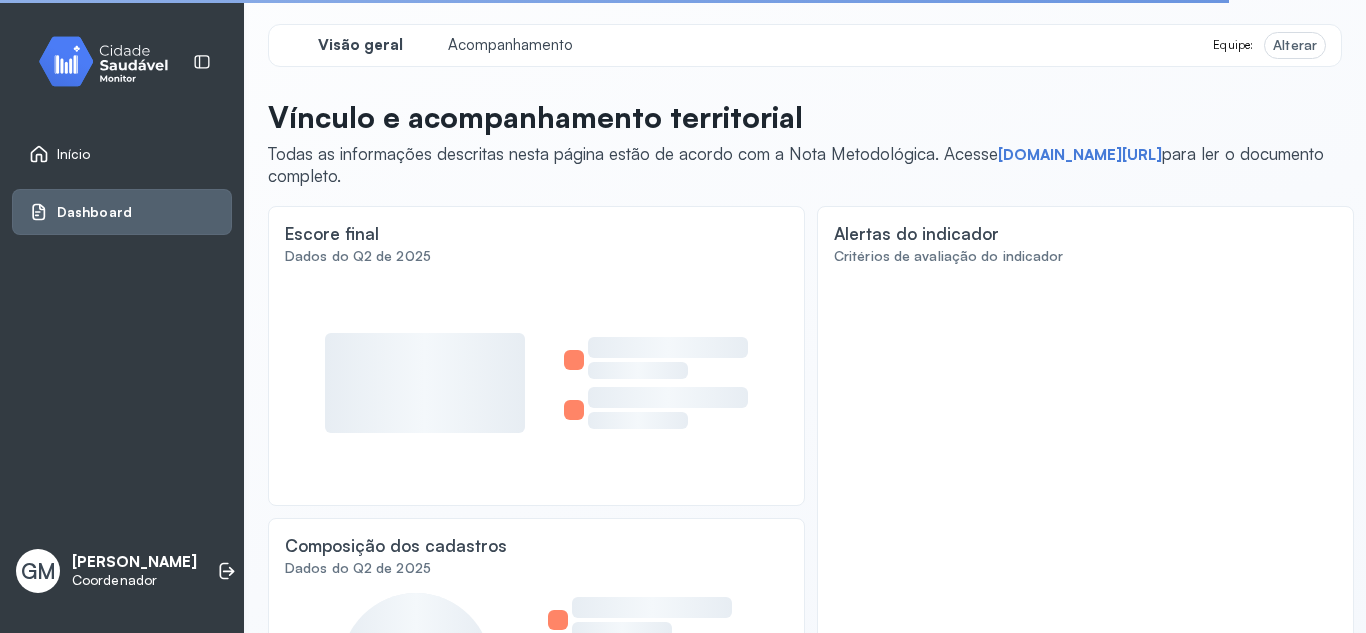 click 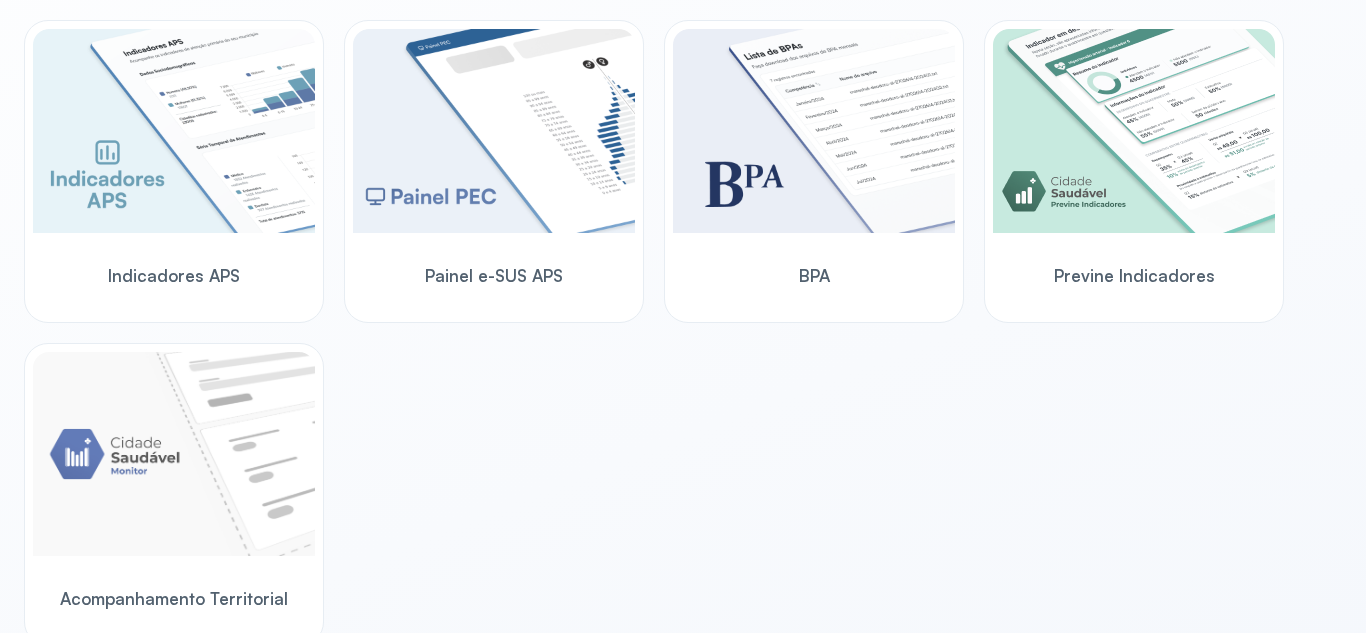 scroll, scrollTop: 661, scrollLeft: 0, axis: vertical 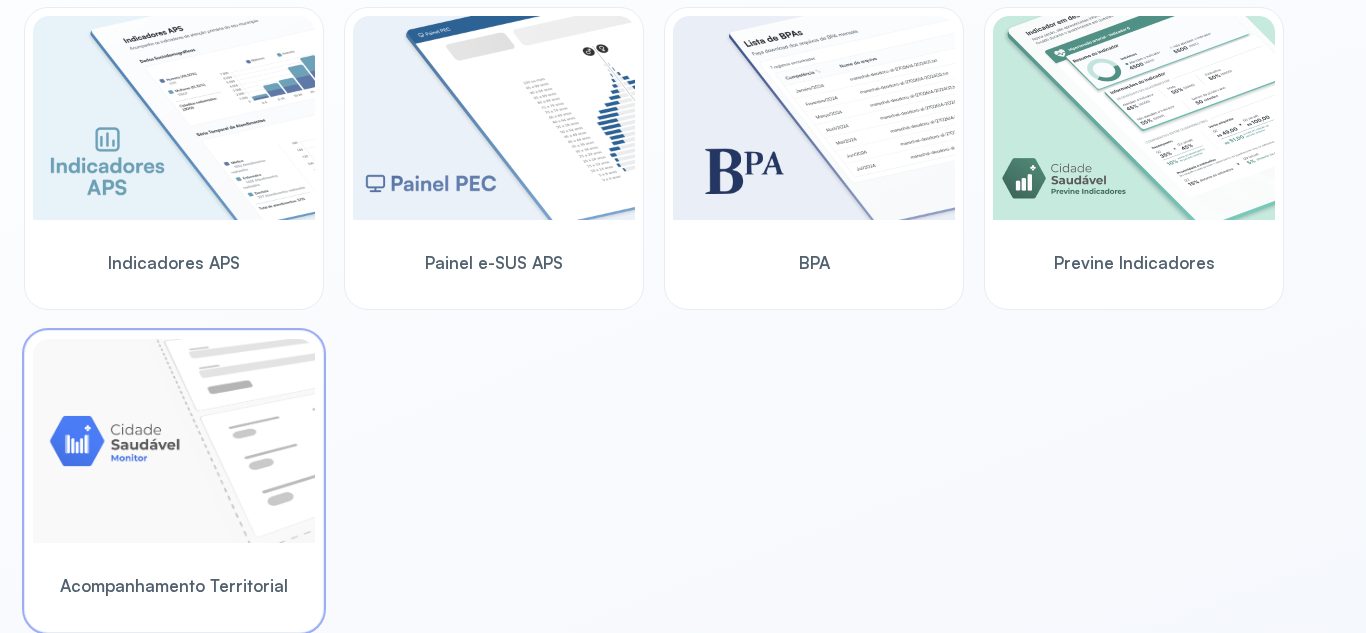 click at bounding box center (174, 441) 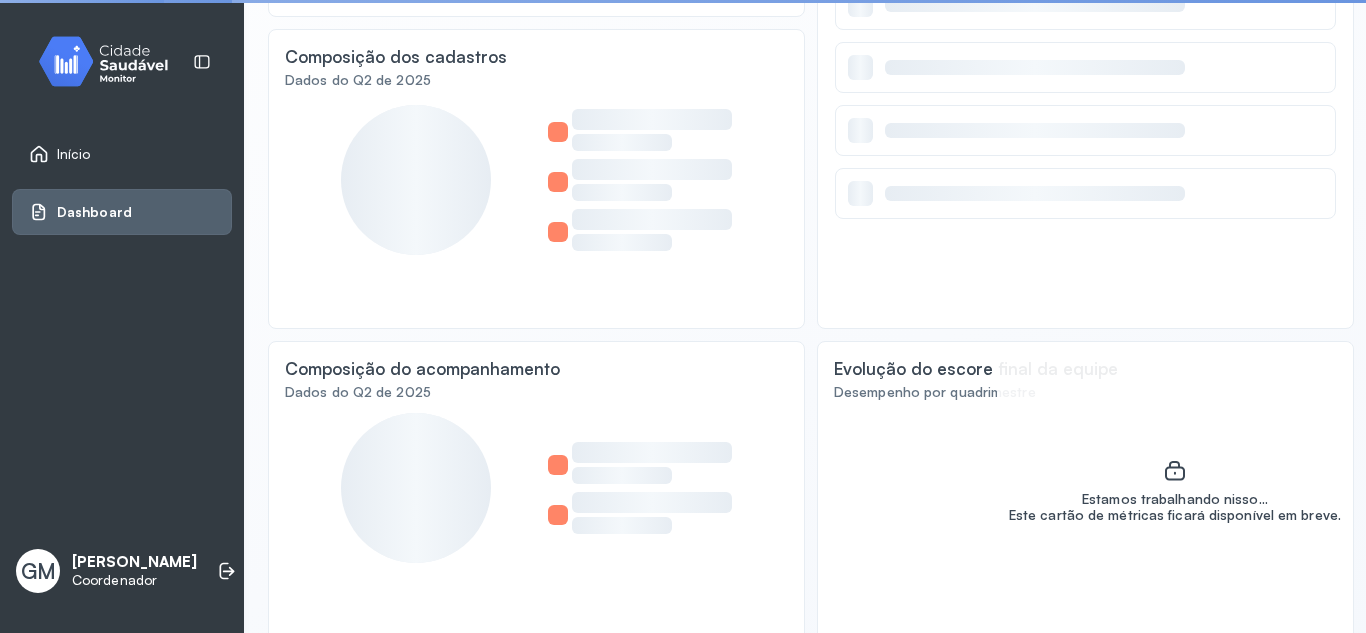 scroll, scrollTop: 505, scrollLeft: 0, axis: vertical 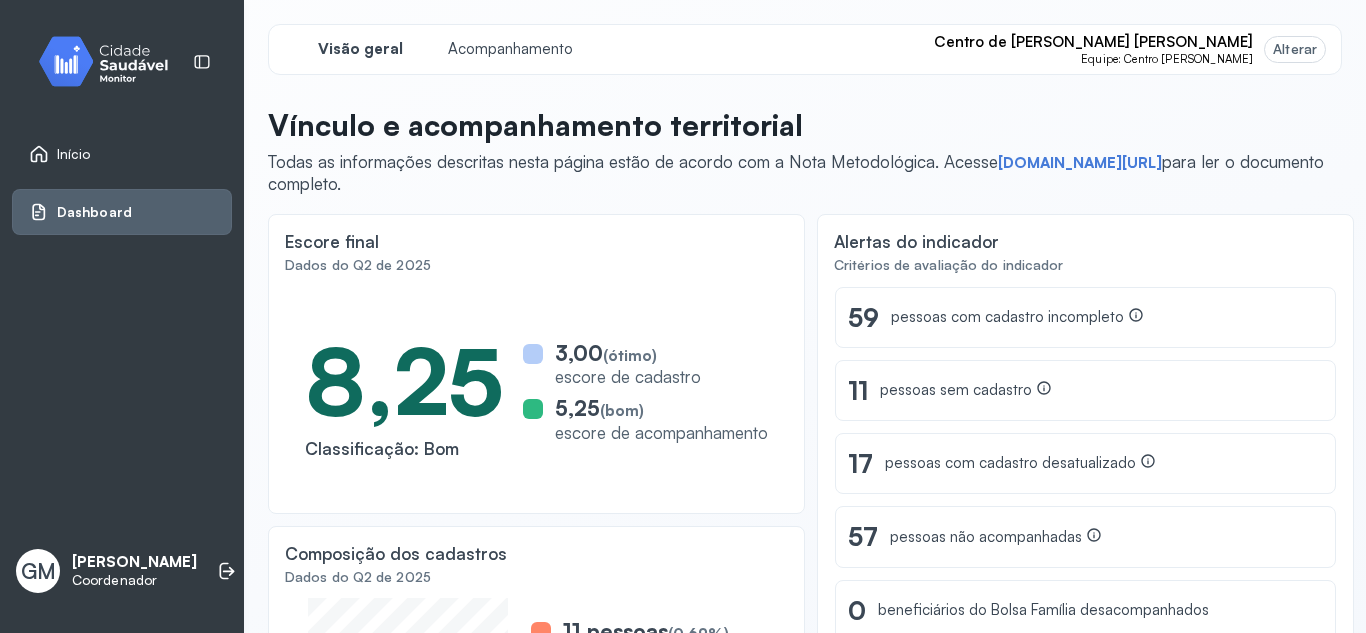 click on "Alterar" at bounding box center (1295, 49) 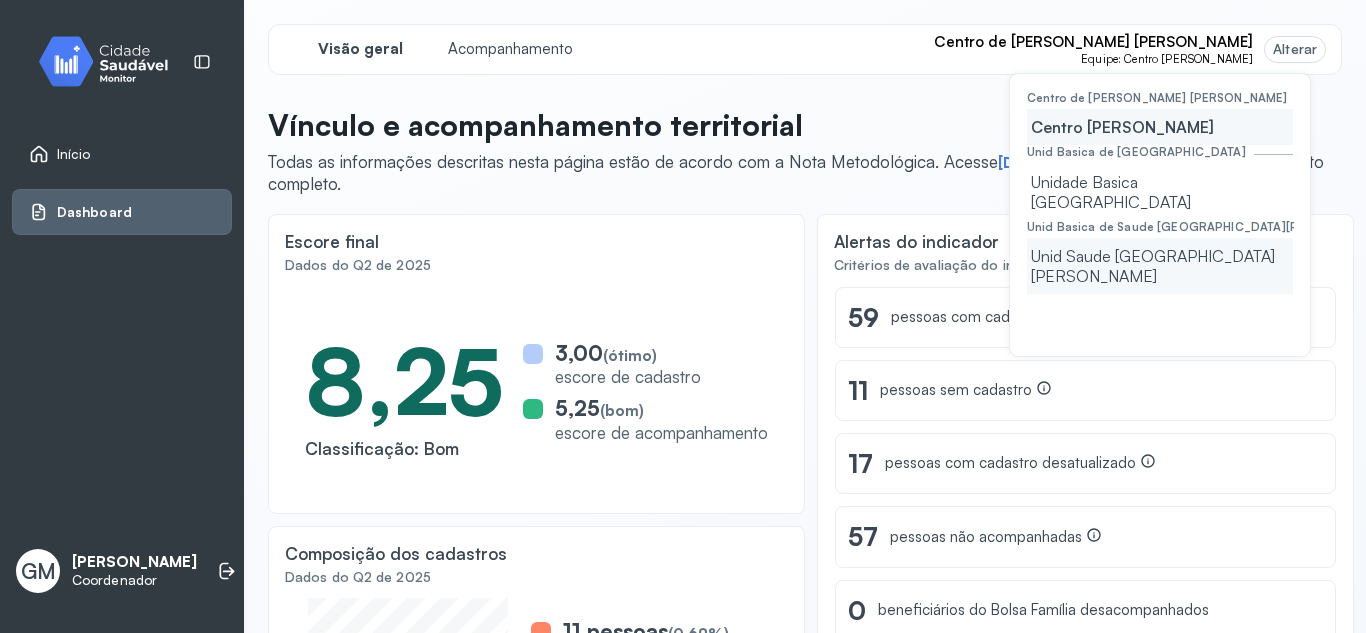 click on "Unid Saude [GEOGRAPHIC_DATA][PERSON_NAME]" 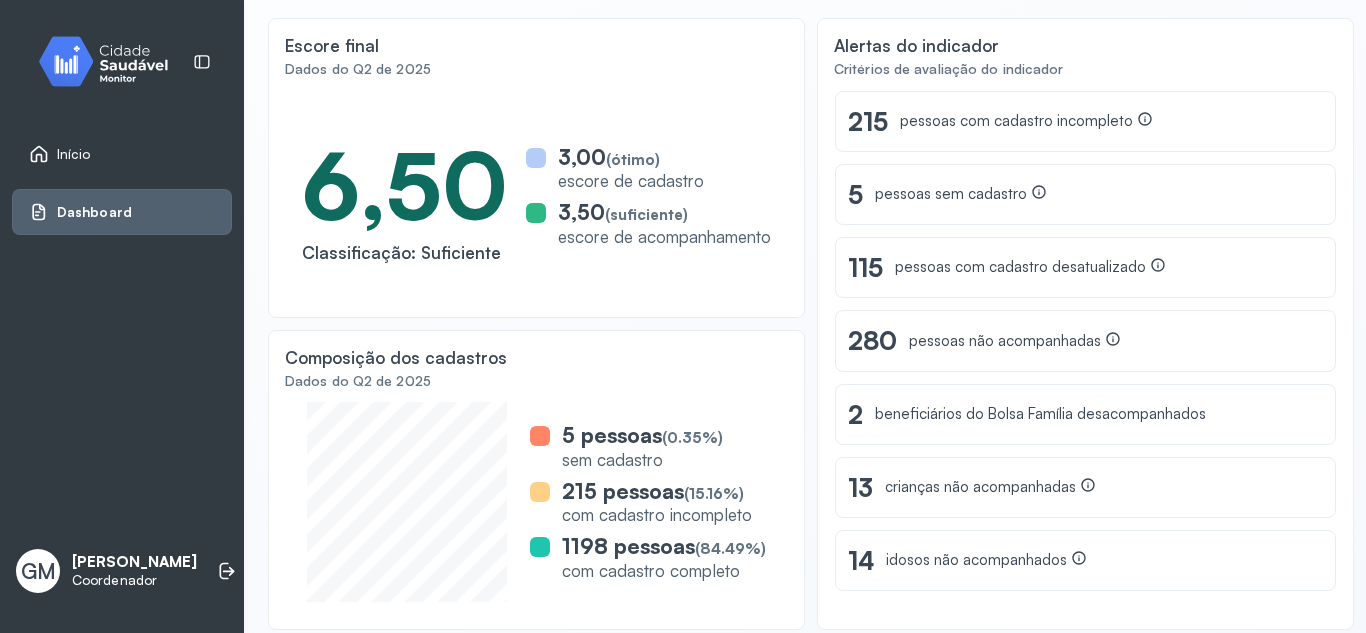 scroll, scrollTop: 202, scrollLeft: 0, axis: vertical 